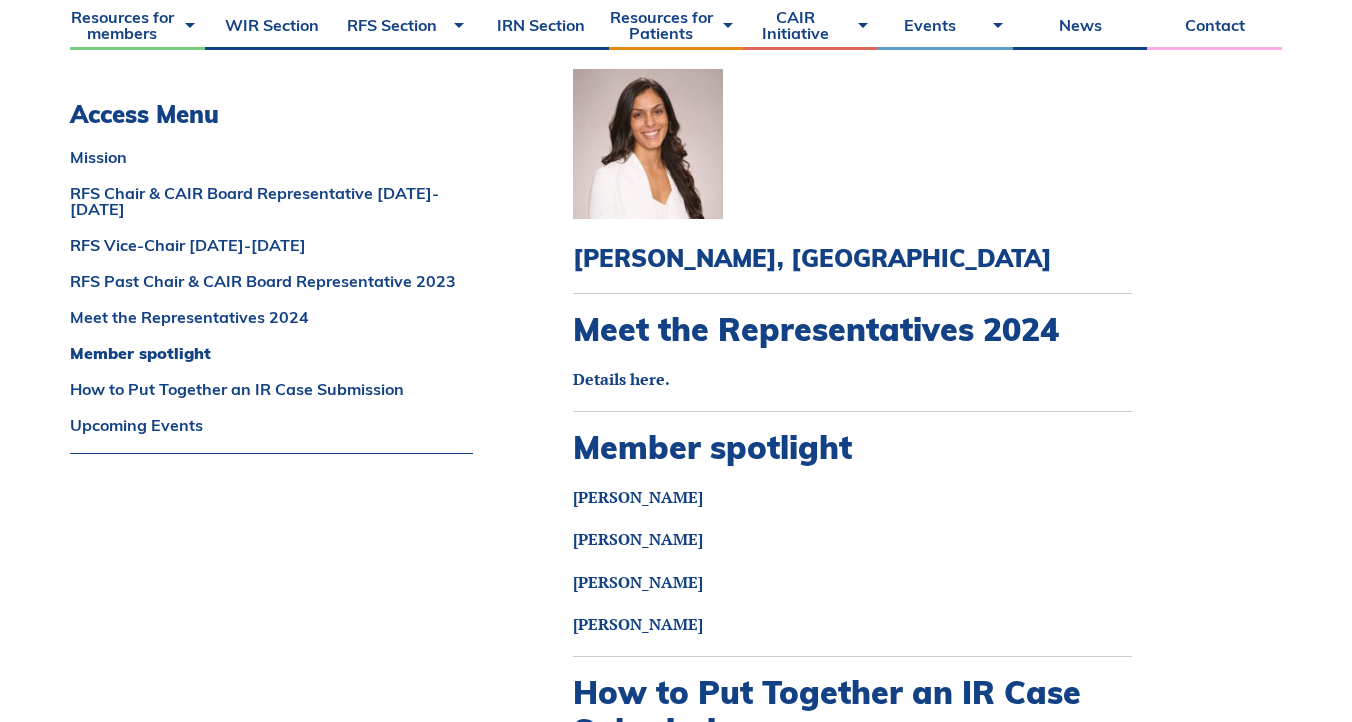 scroll, scrollTop: 2302, scrollLeft: 0, axis: vertical 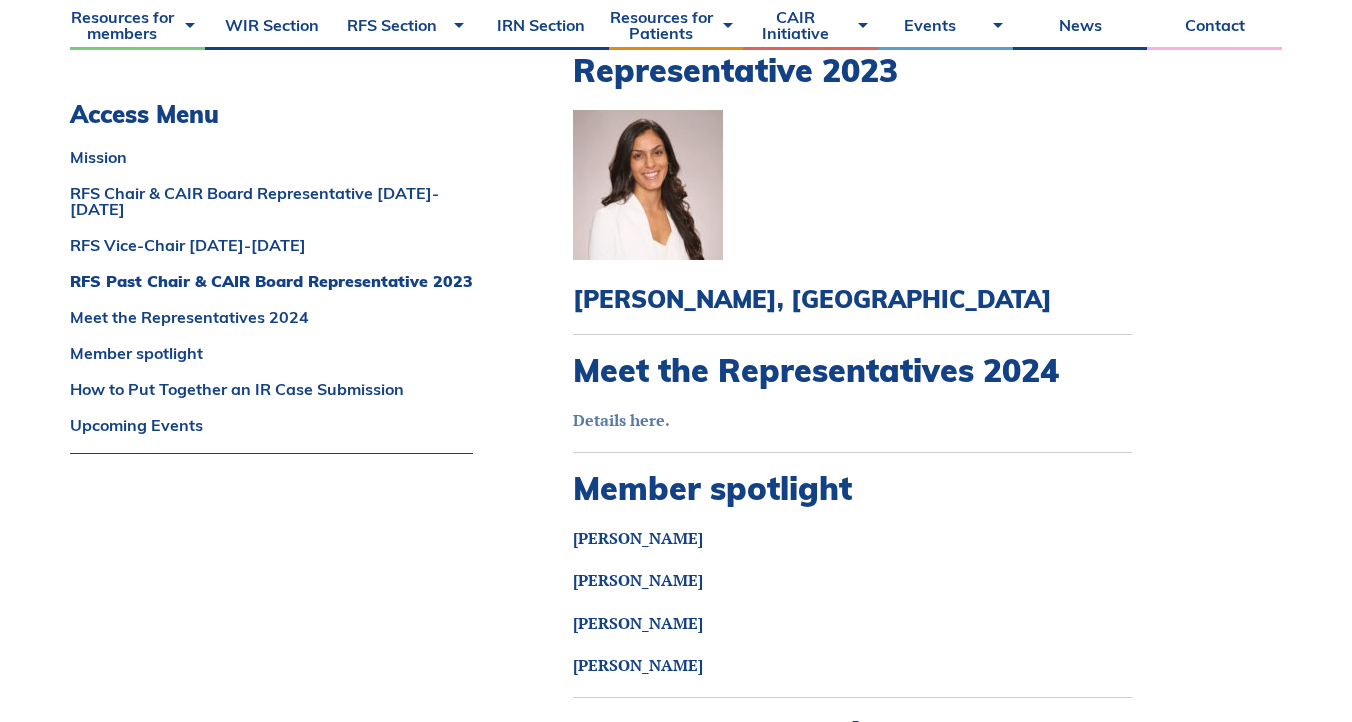 click on "Details here." at bounding box center (621, 420) 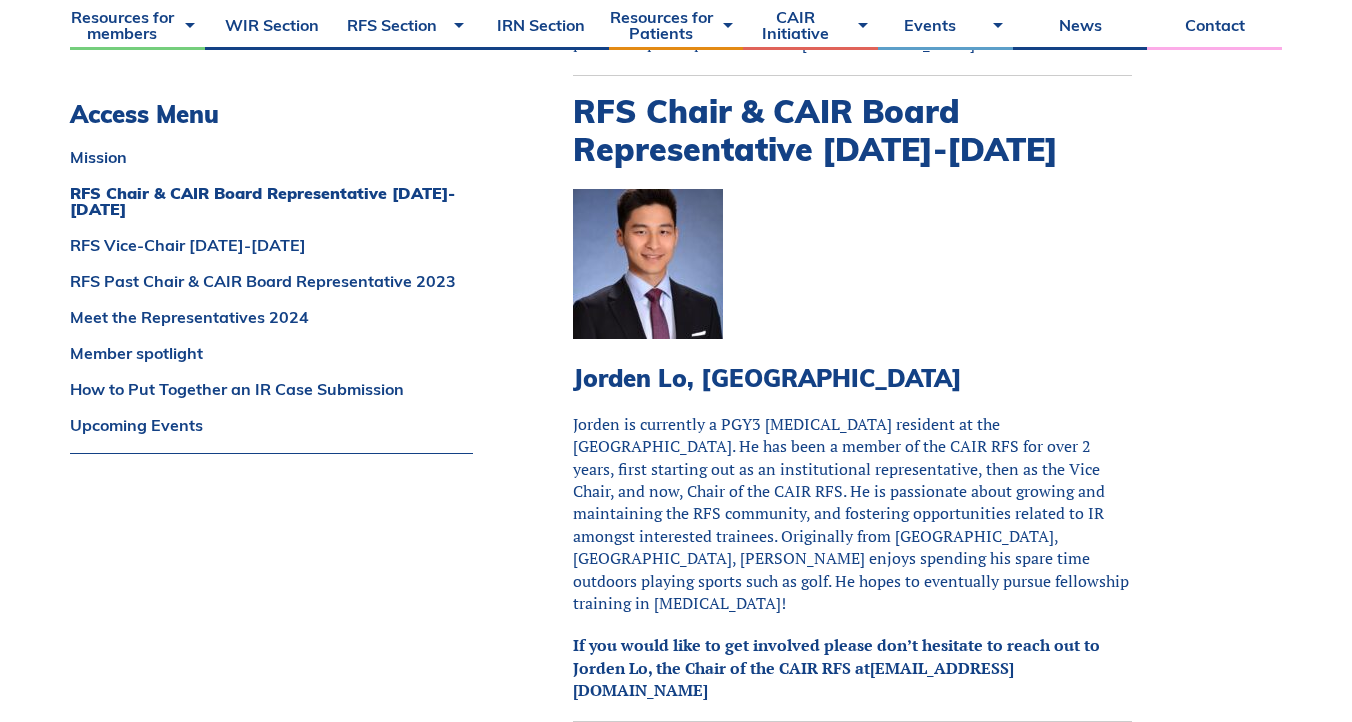 scroll, scrollTop: 993, scrollLeft: 0, axis: vertical 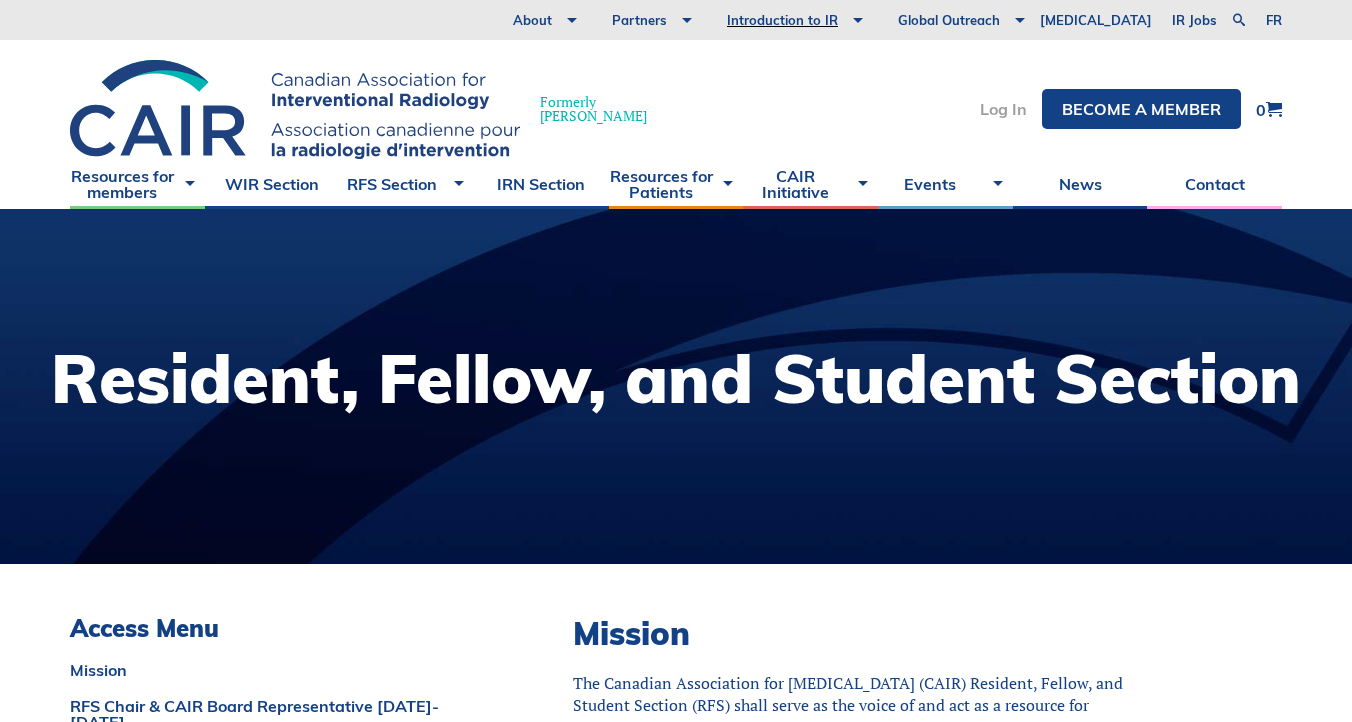click on "Log In" at bounding box center (1003, 109) 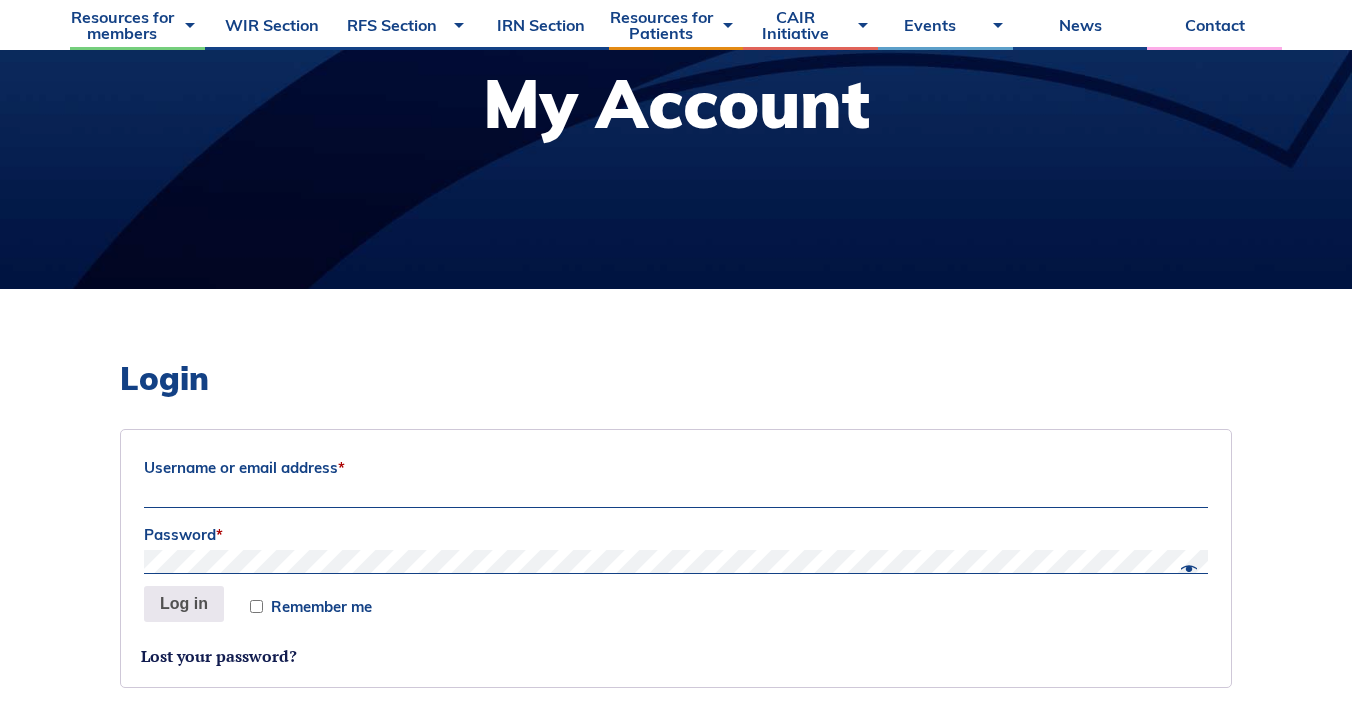 scroll, scrollTop: 288, scrollLeft: 0, axis: vertical 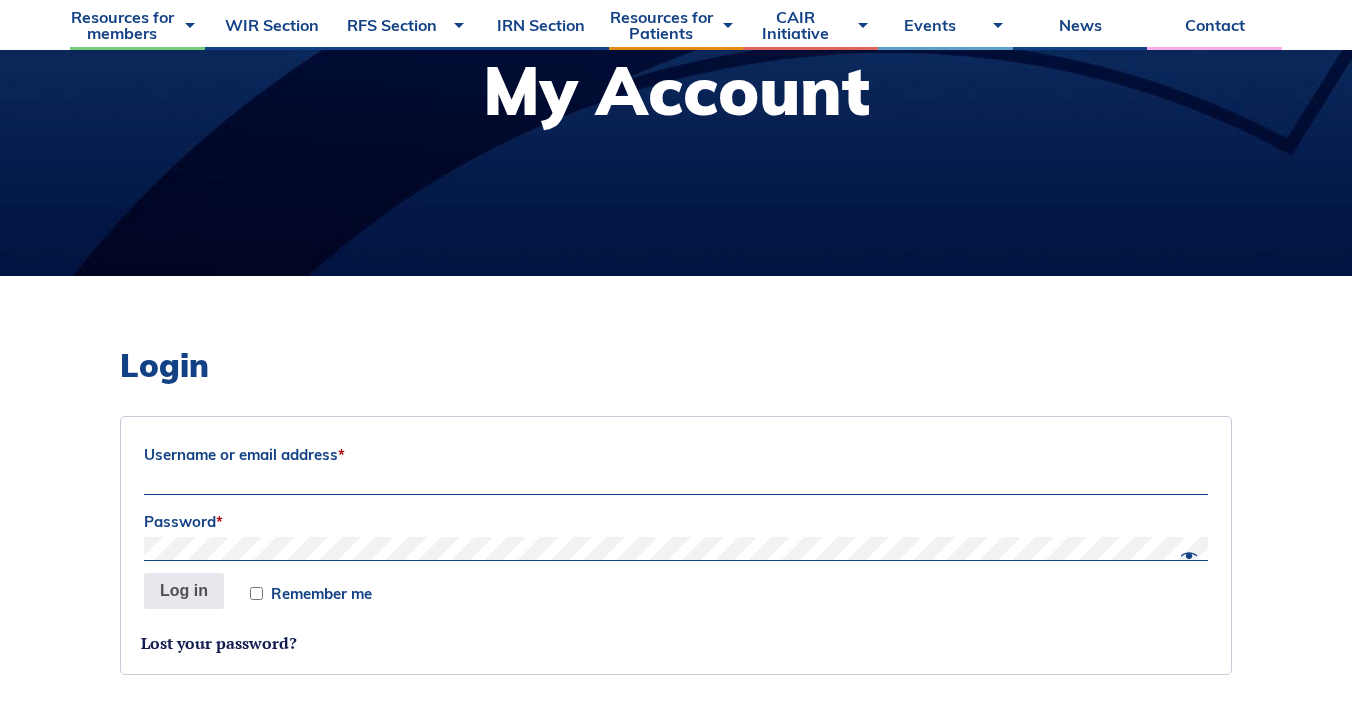 click on "Username or email address  *" at bounding box center [676, 483] 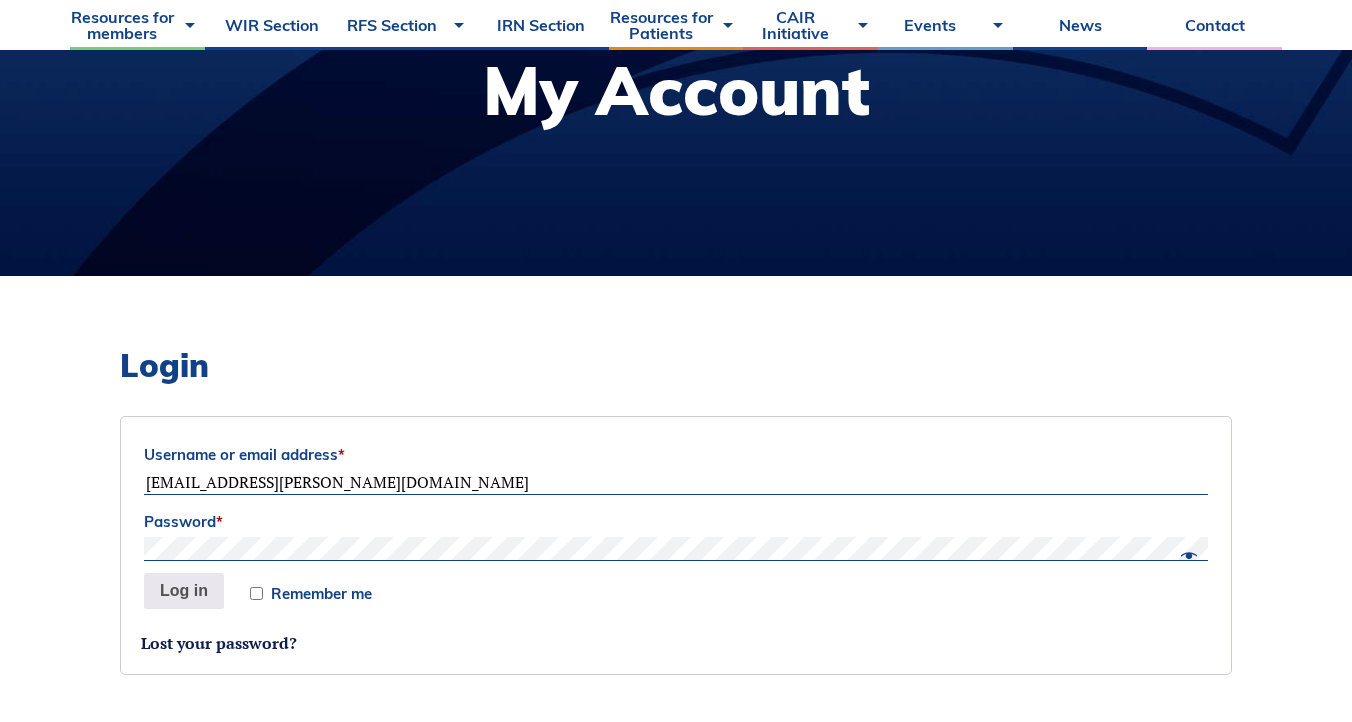 type on "prisca.hsu@mail.utoronto.ca" 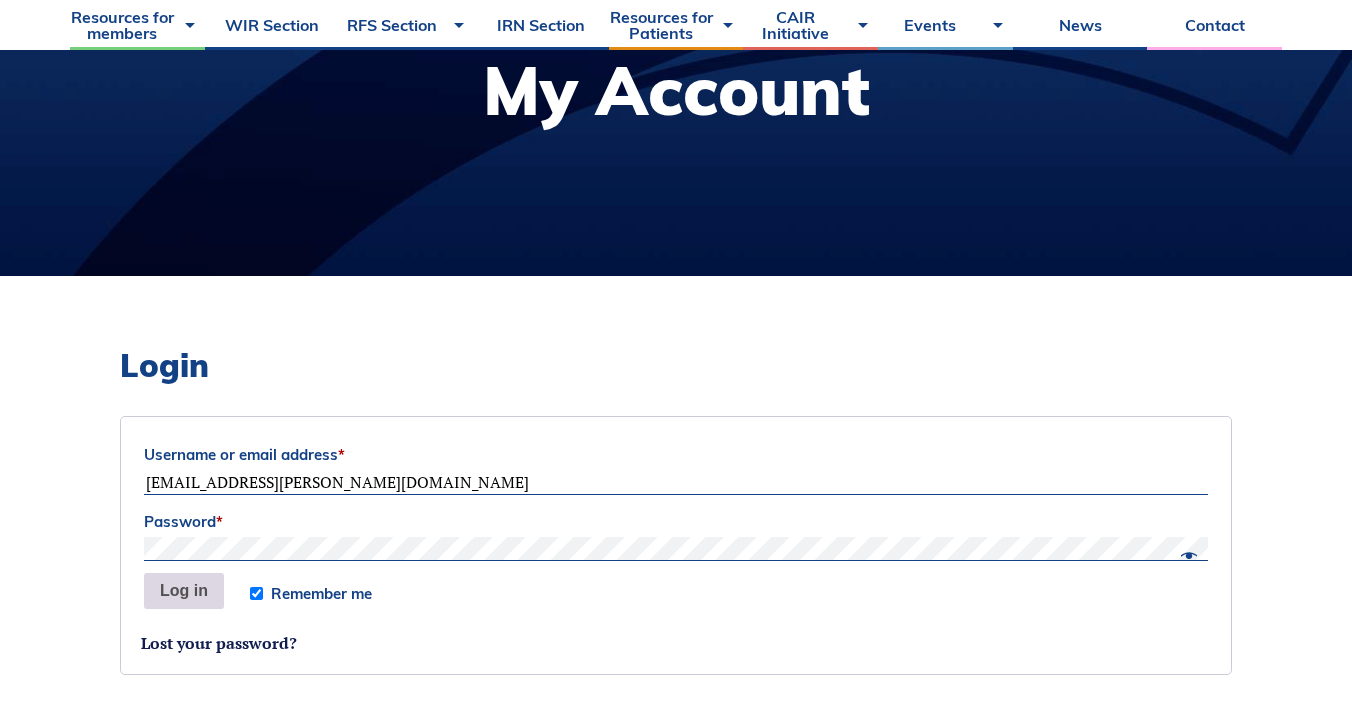 click on "Log in" at bounding box center (184, 591) 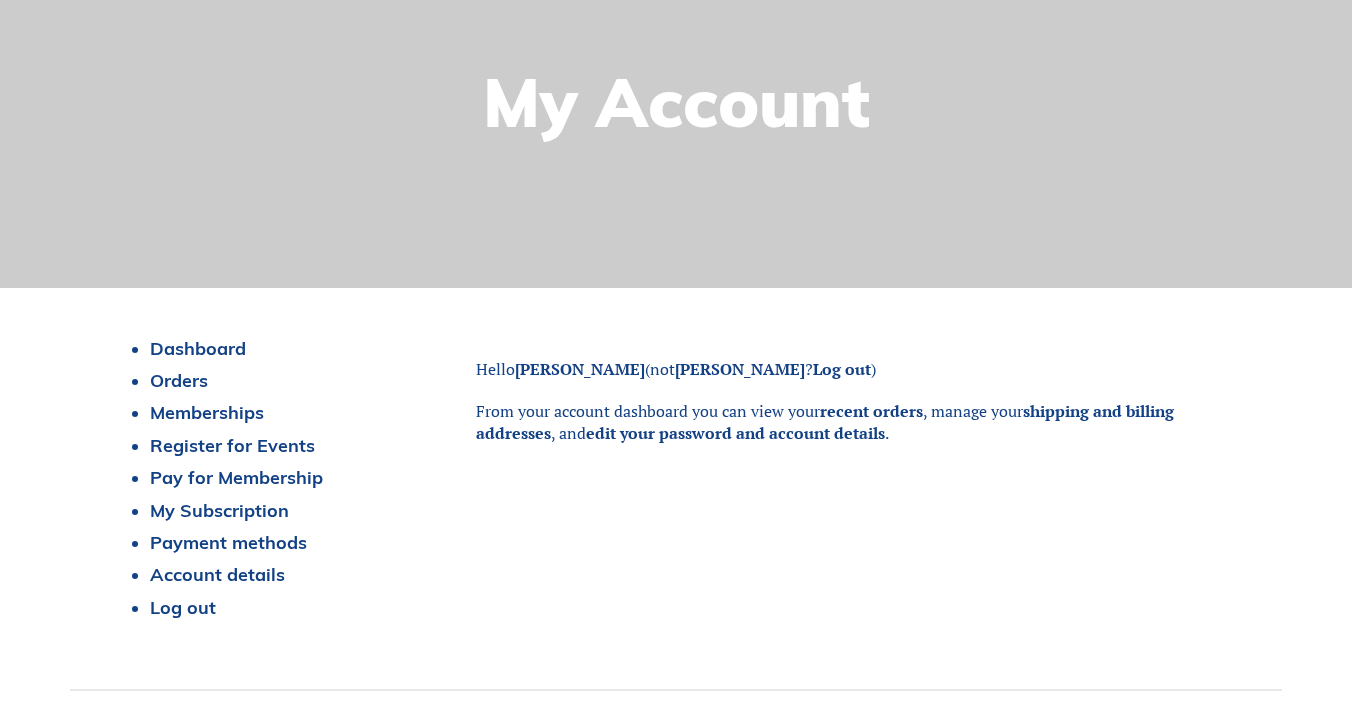 scroll, scrollTop: 421, scrollLeft: 0, axis: vertical 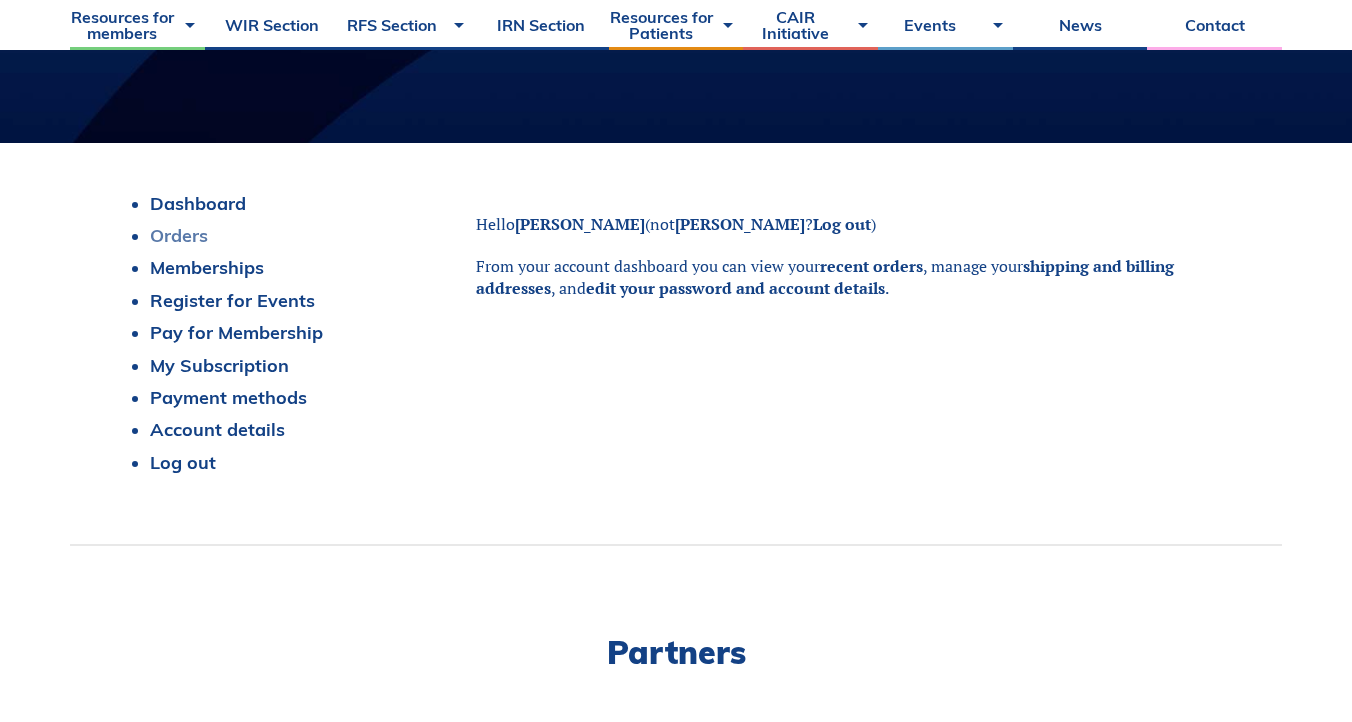 click on "Orders" at bounding box center [179, 235] 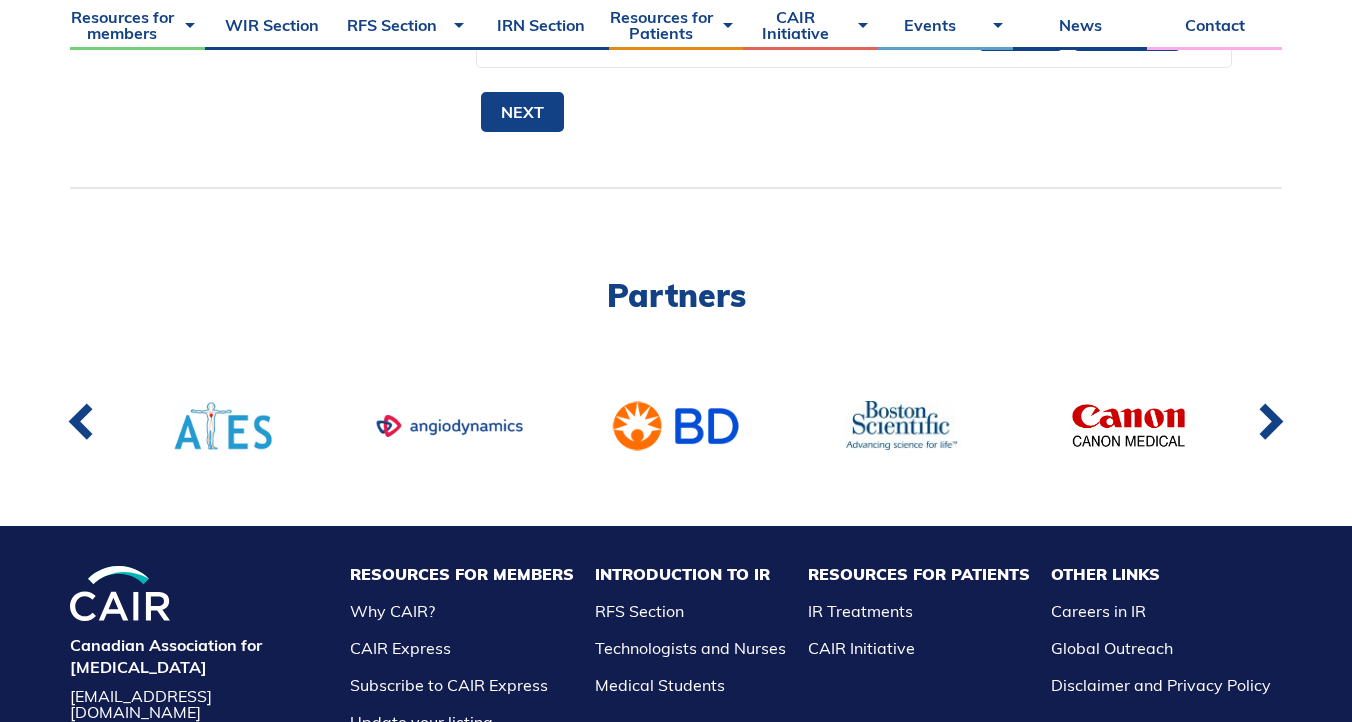 scroll, scrollTop: 1227, scrollLeft: 0, axis: vertical 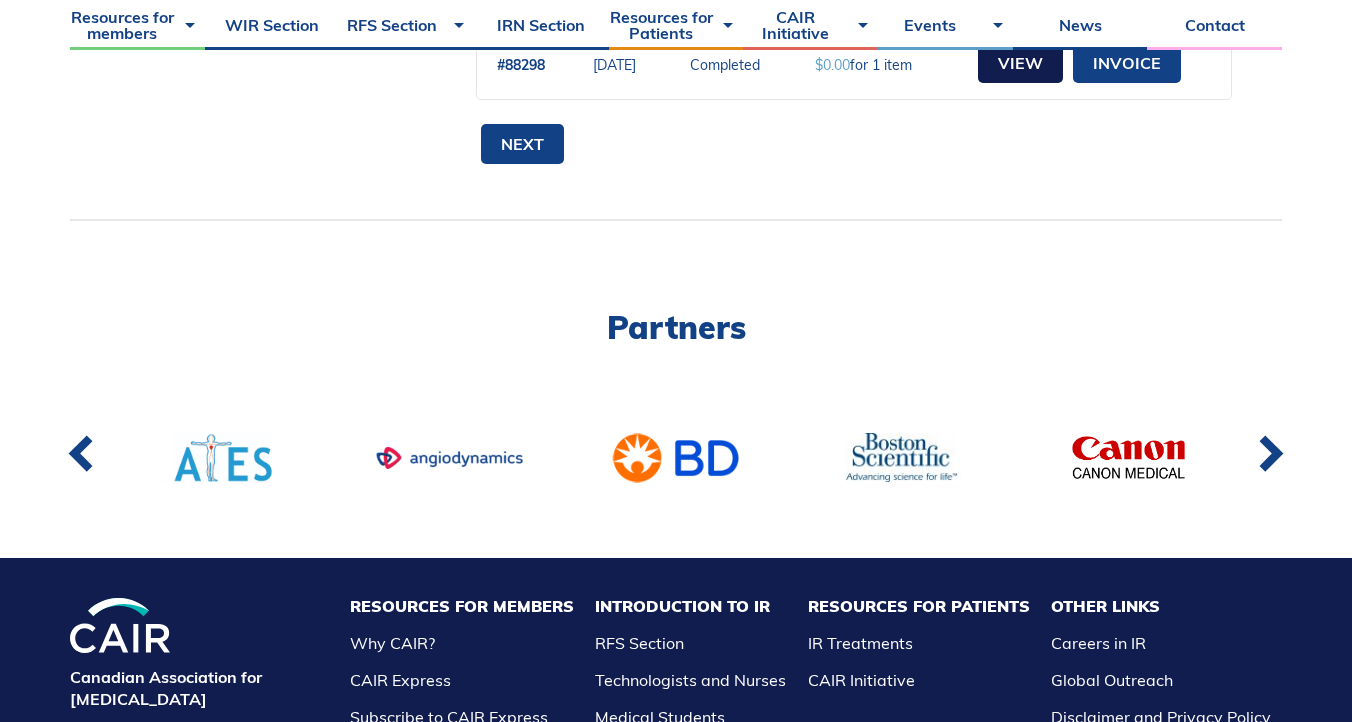 click on "View" at bounding box center (1020, 63) 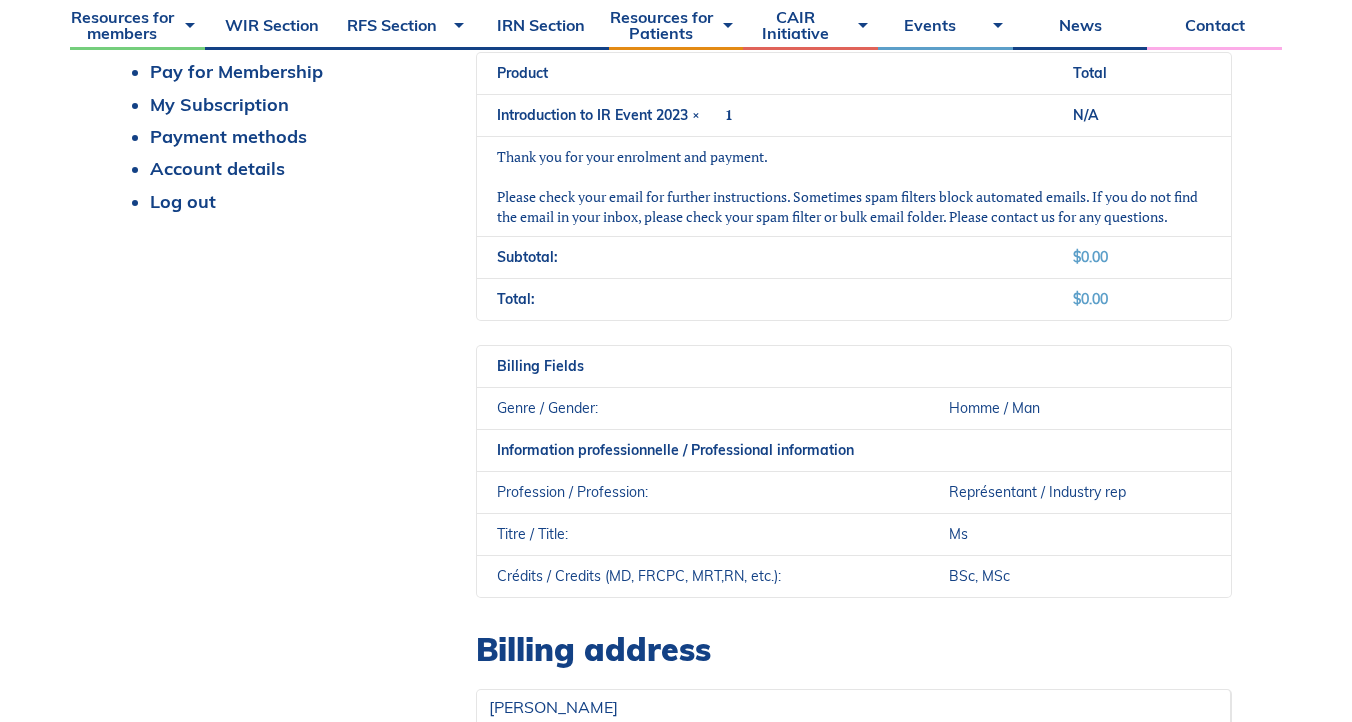 scroll, scrollTop: 608, scrollLeft: 0, axis: vertical 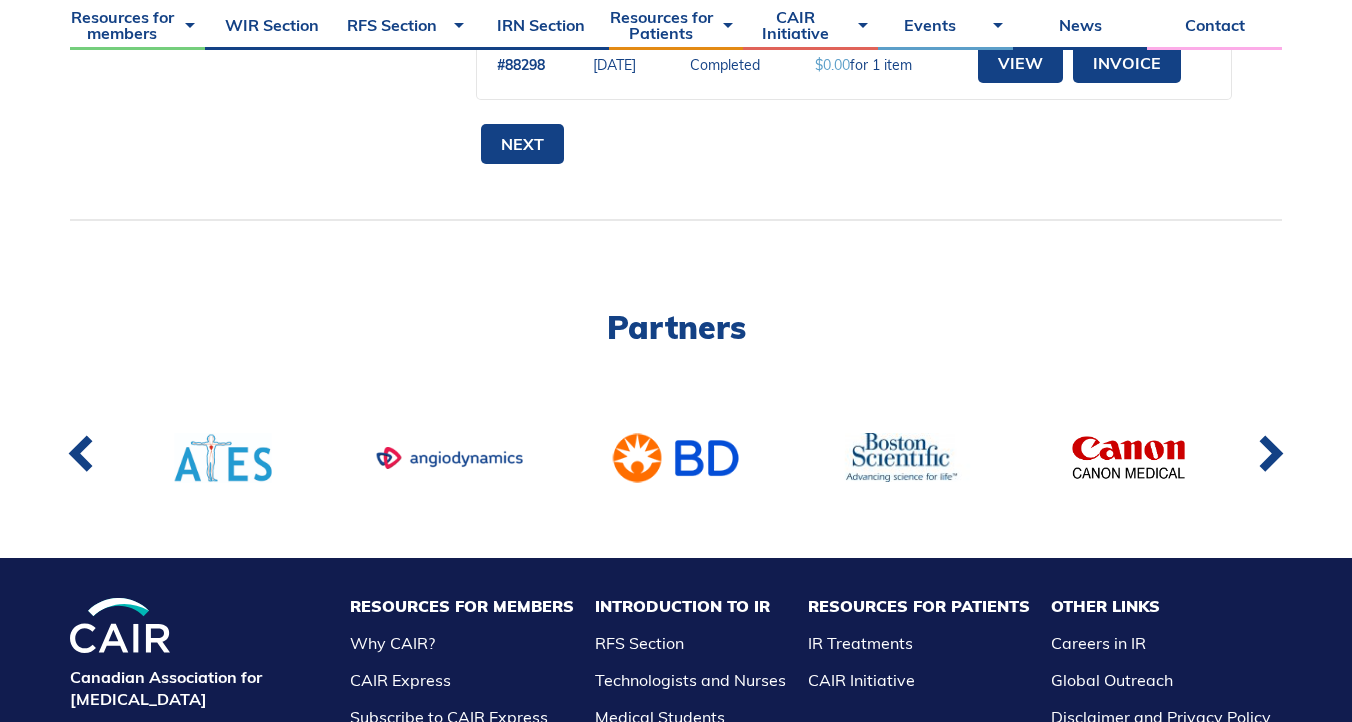 click on "View" at bounding box center (1020, -4) 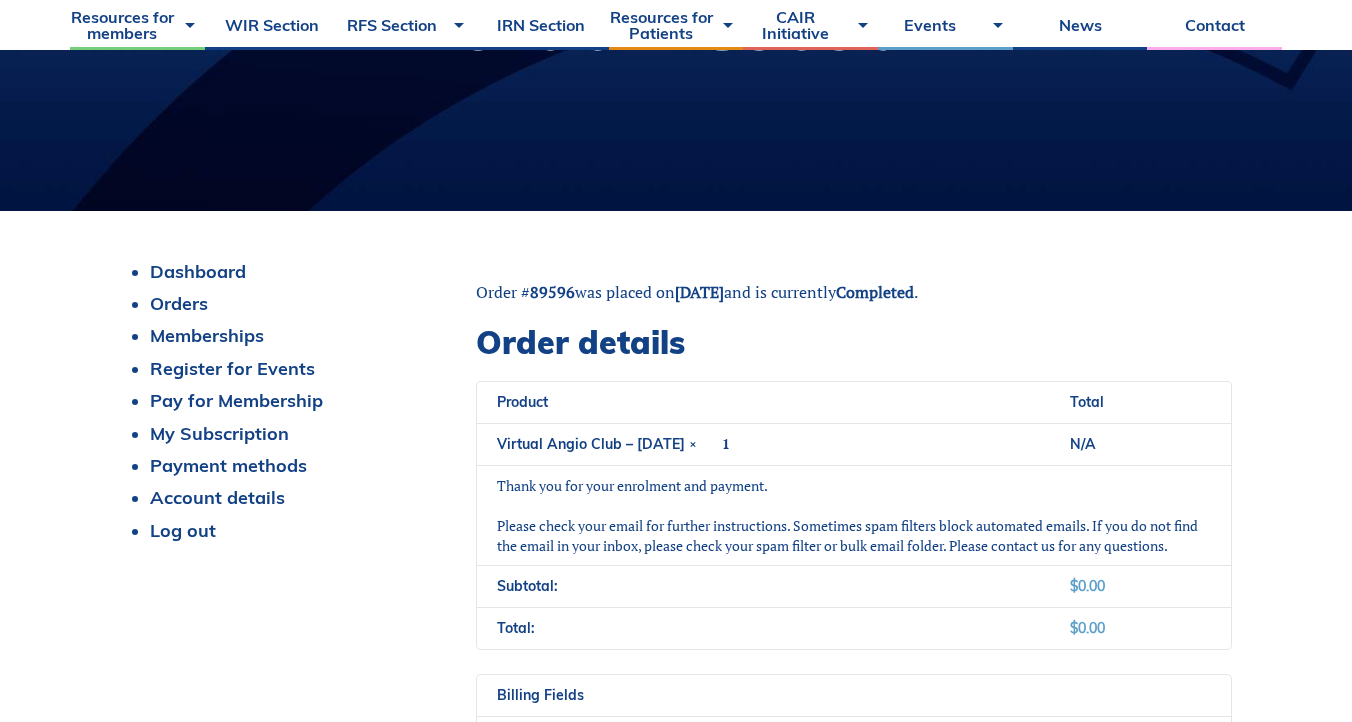 scroll, scrollTop: 425, scrollLeft: 0, axis: vertical 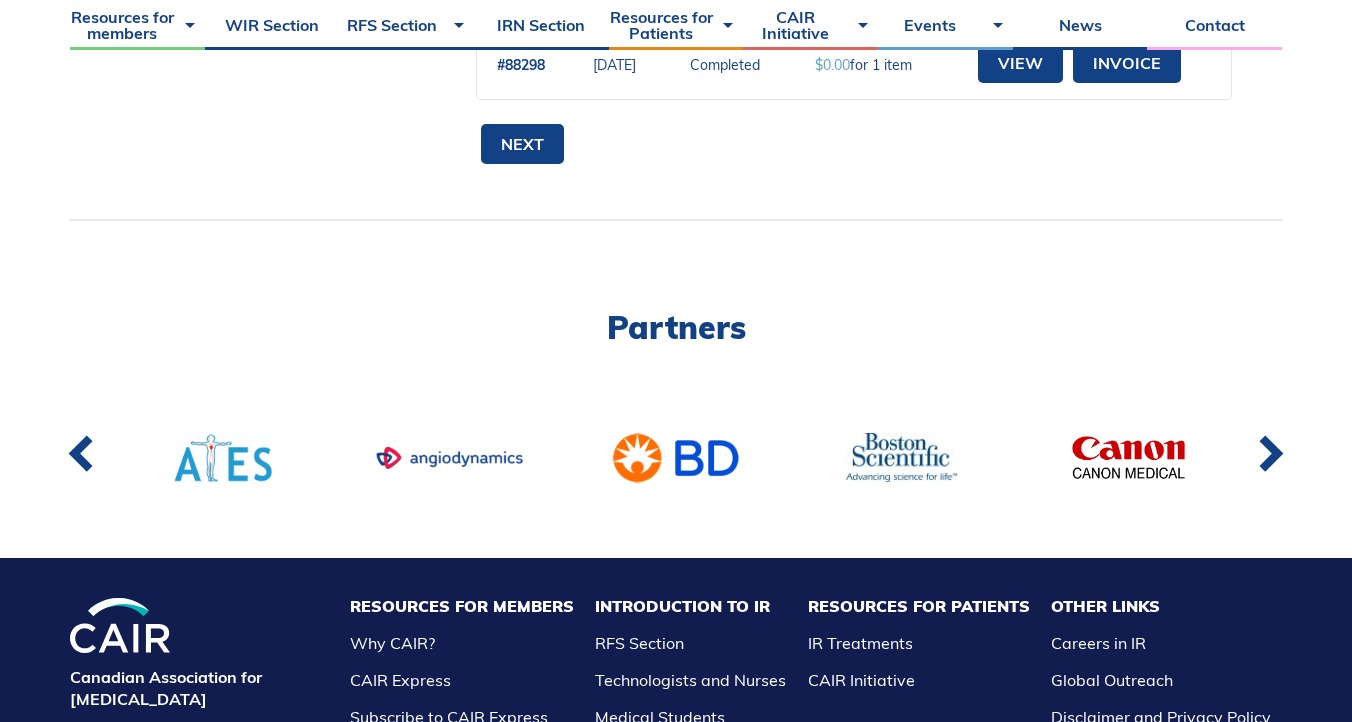 click on "View" at bounding box center (1020, -71) 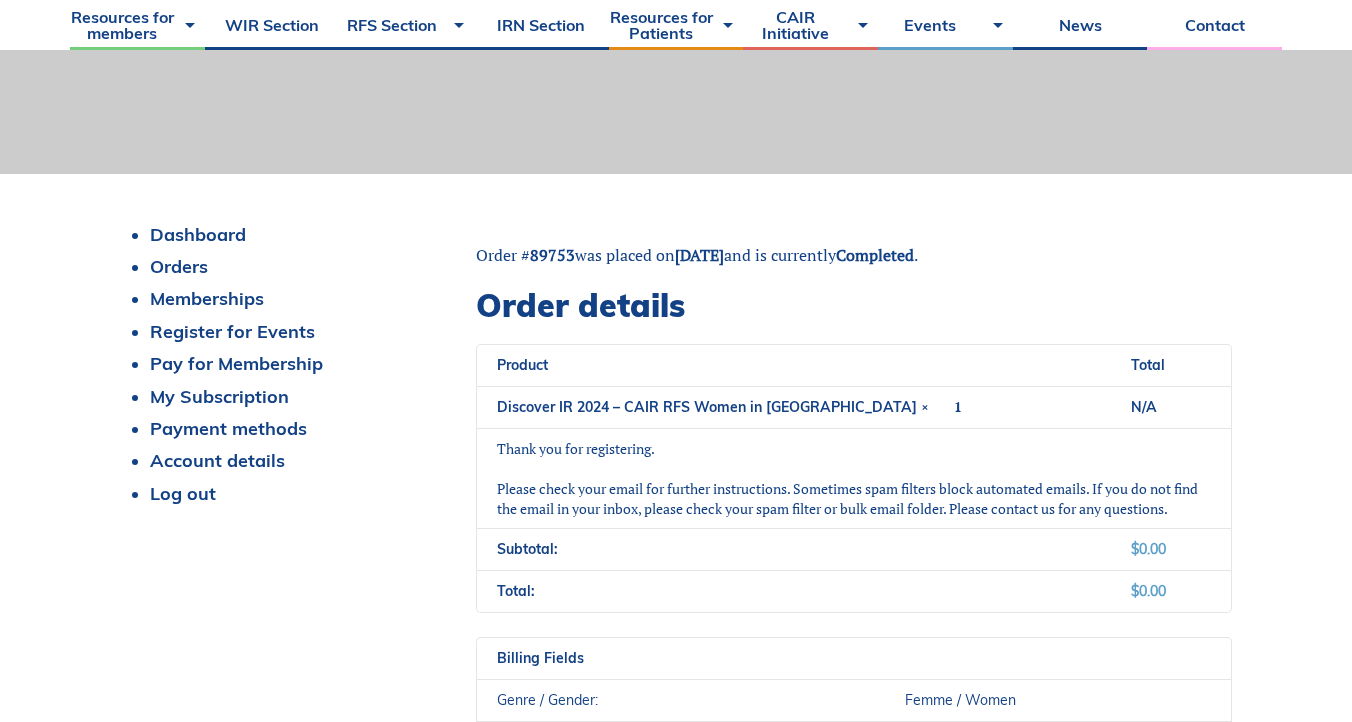 scroll, scrollTop: 420, scrollLeft: 0, axis: vertical 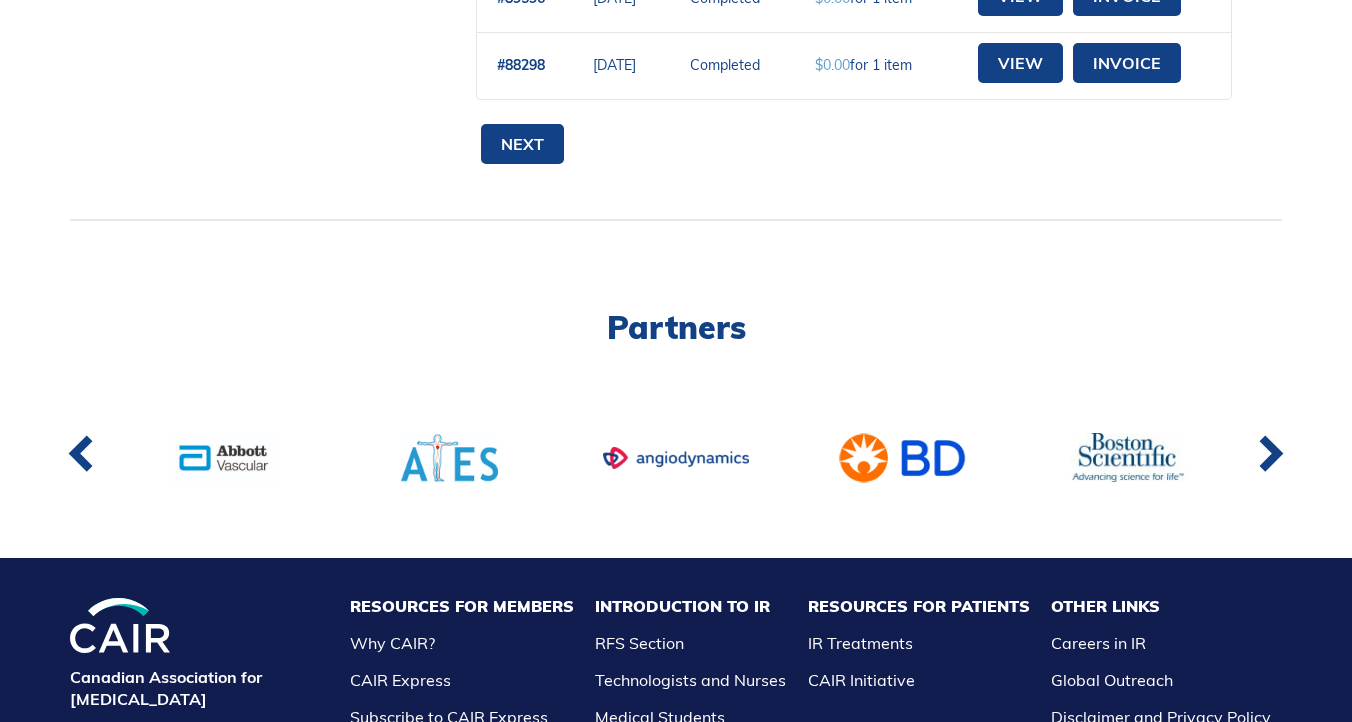 click on "View" at bounding box center [1020, -138] 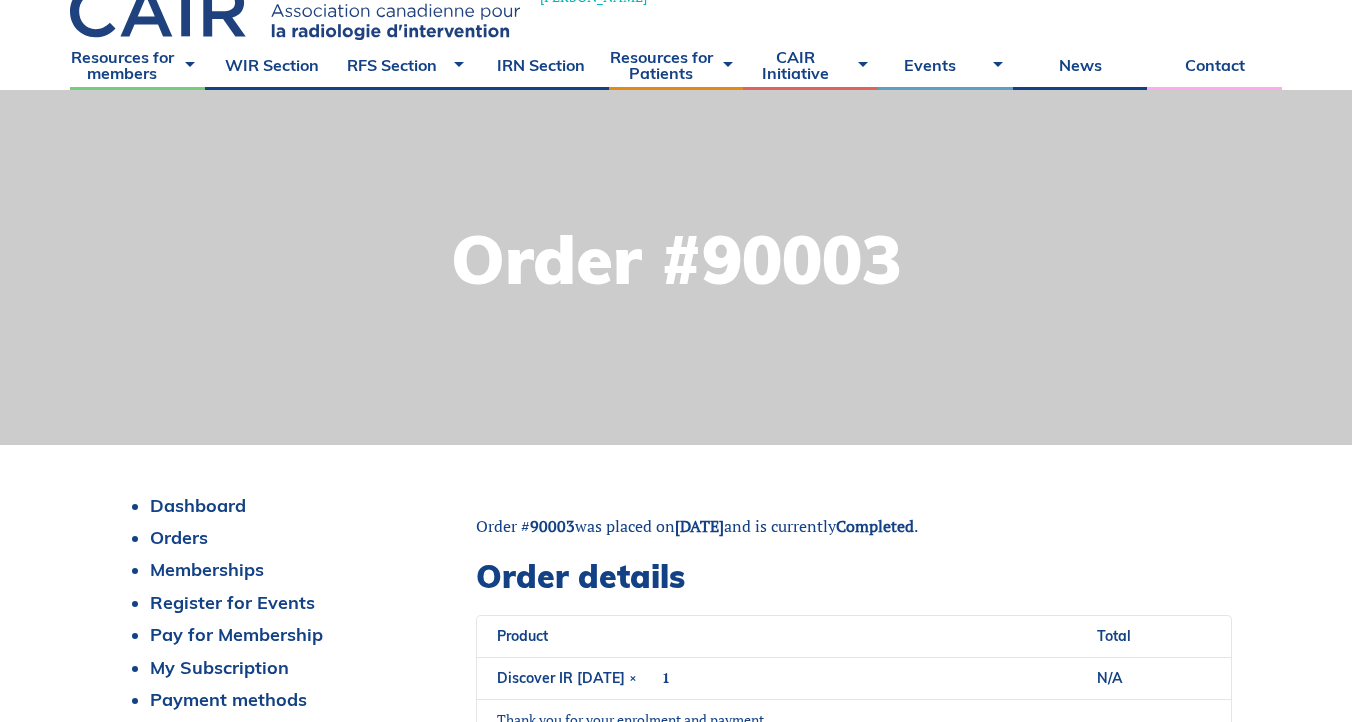 scroll, scrollTop: 404, scrollLeft: 0, axis: vertical 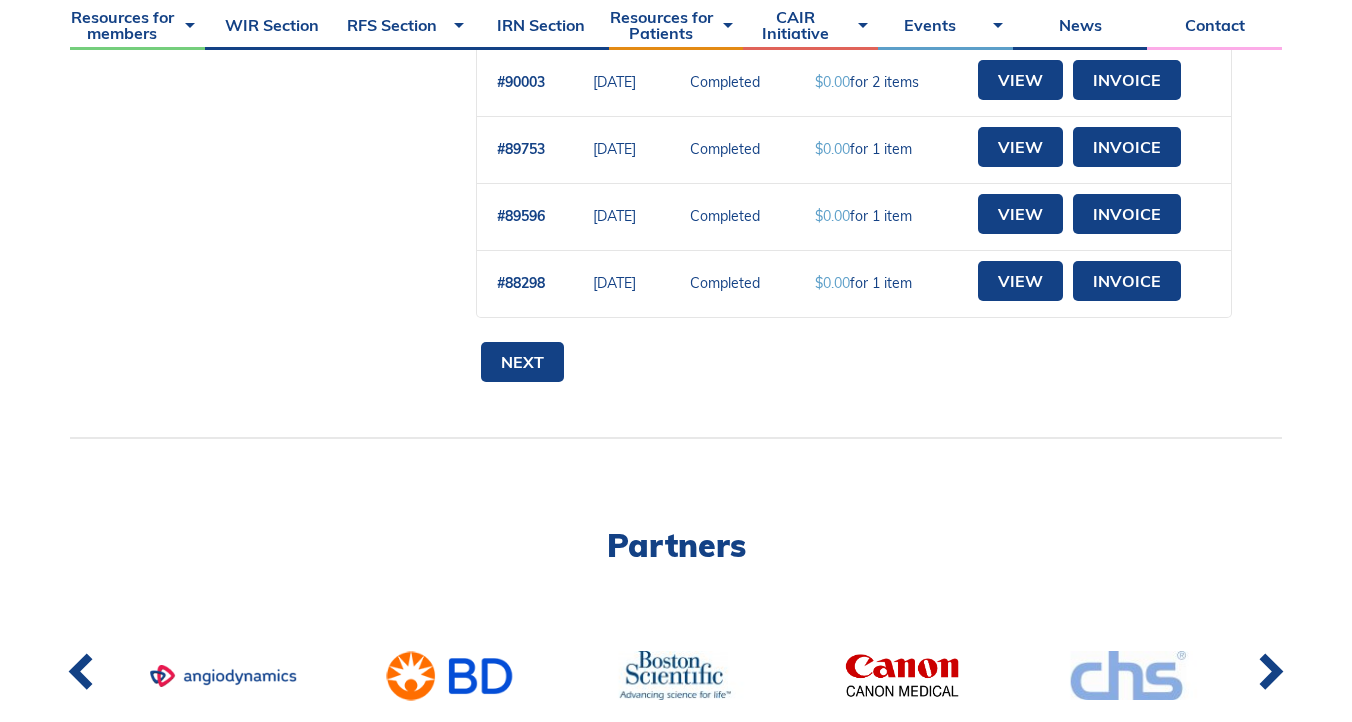 click on "View" at bounding box center (1020, -54) 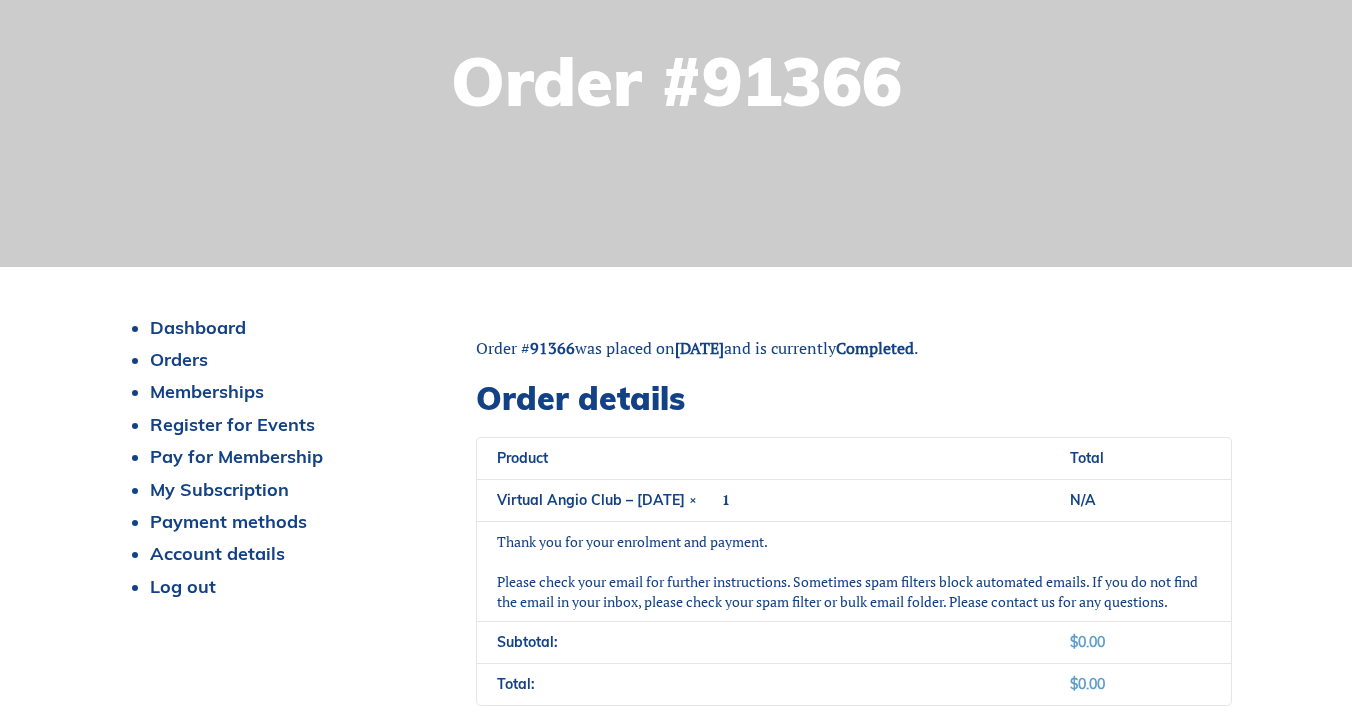 scroll, scrollTop: 411, scrollLeft: 0, axis: vertical 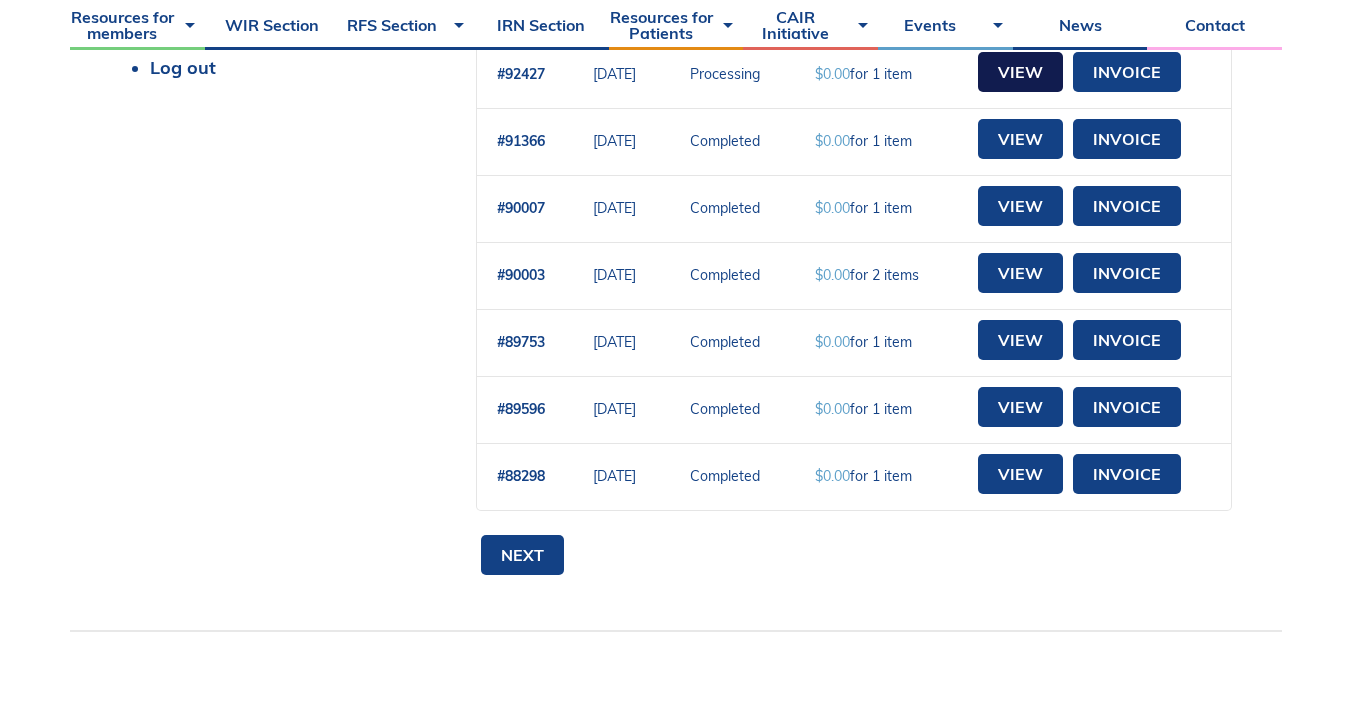 click on "View" at bounding box center (1020, 72) 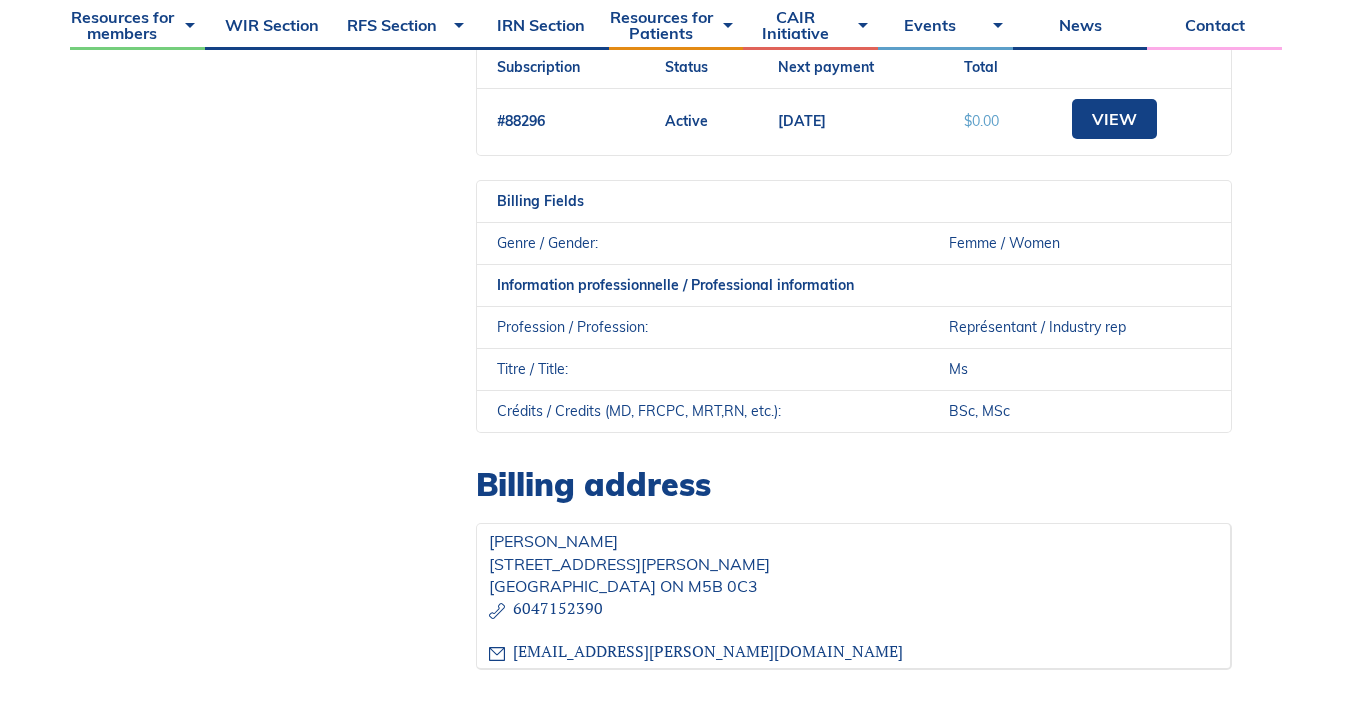 scroll, scrollTop: 934, scrollLeft: 0, axis: vertical 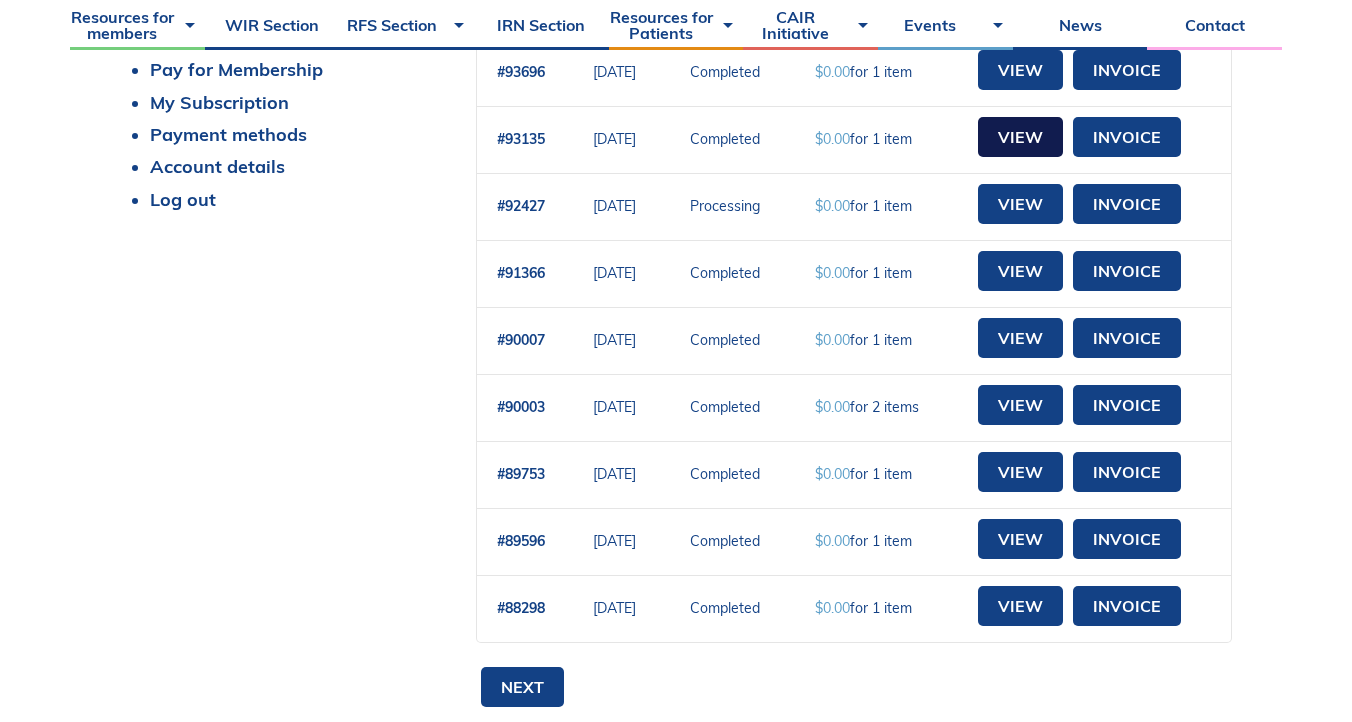 click on "View" at bounding box center [1020, 137] 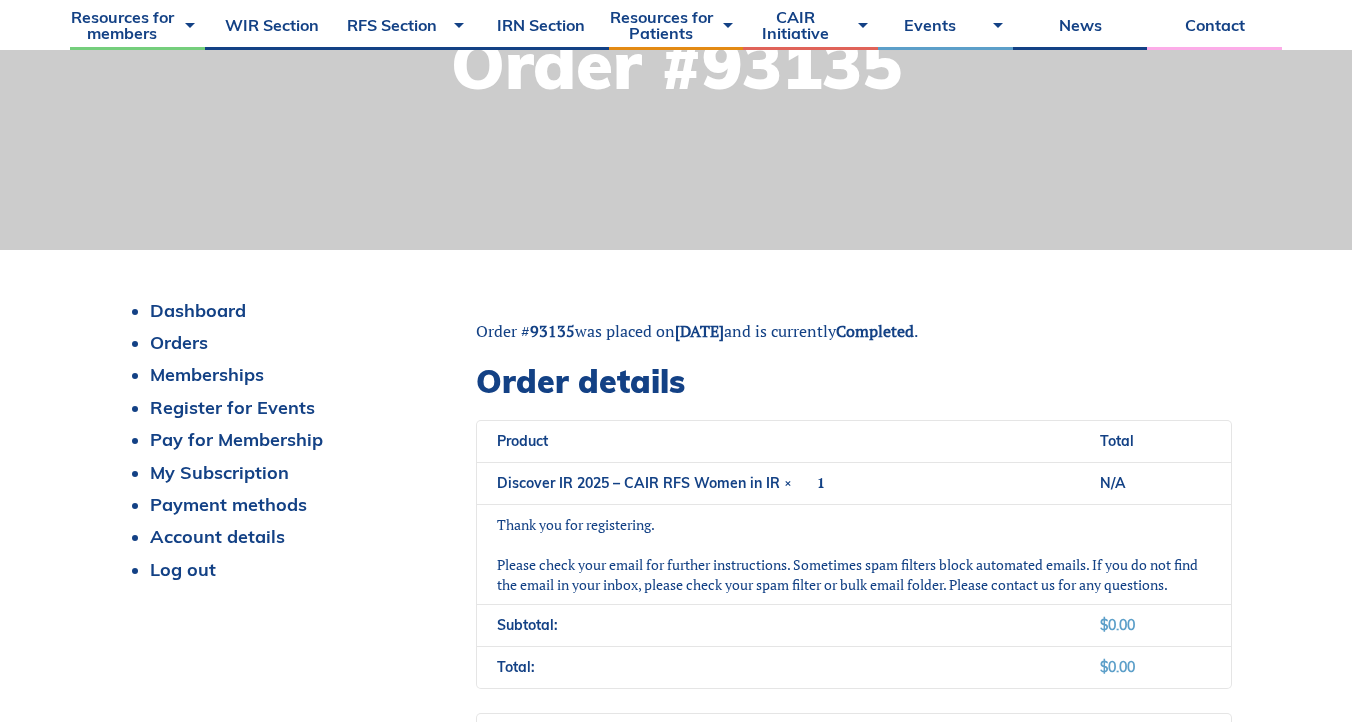 scroll, scrollTop: 385, scrollLeft: 0, axis: vertical 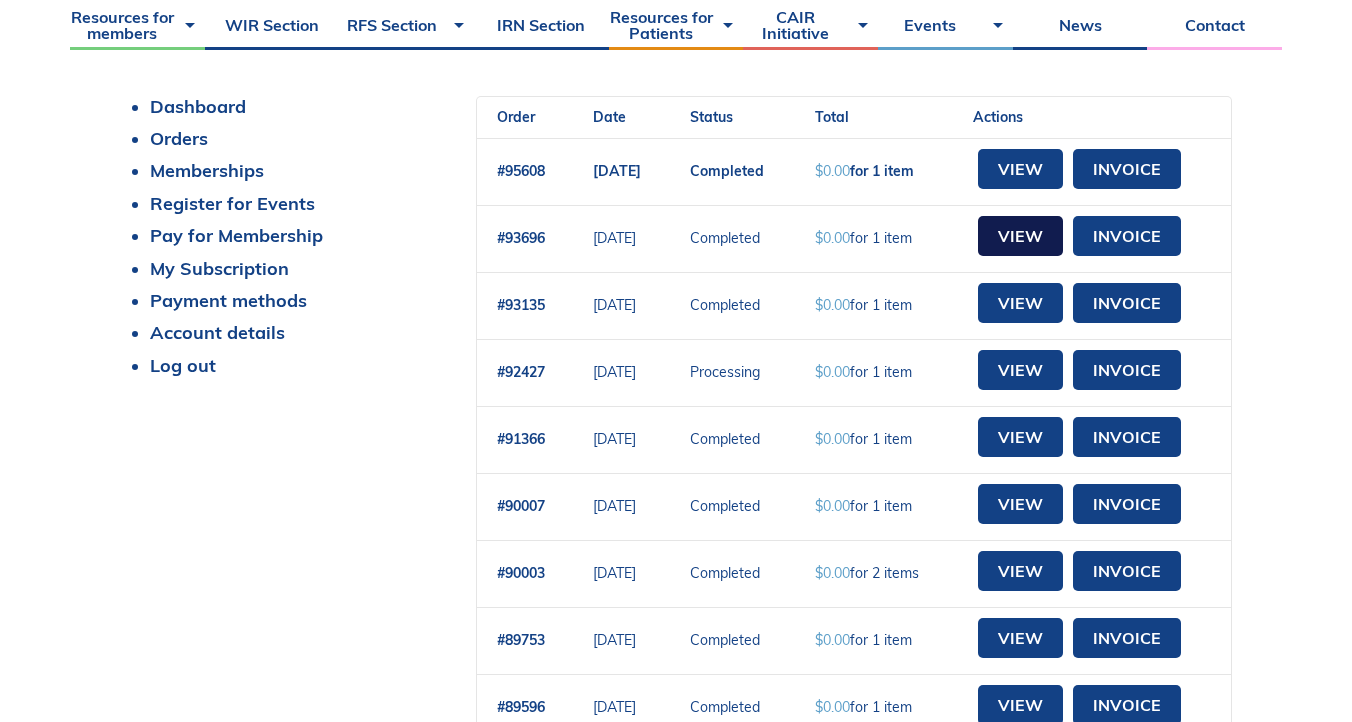 click on "View" at bounding box center (1020, 236) 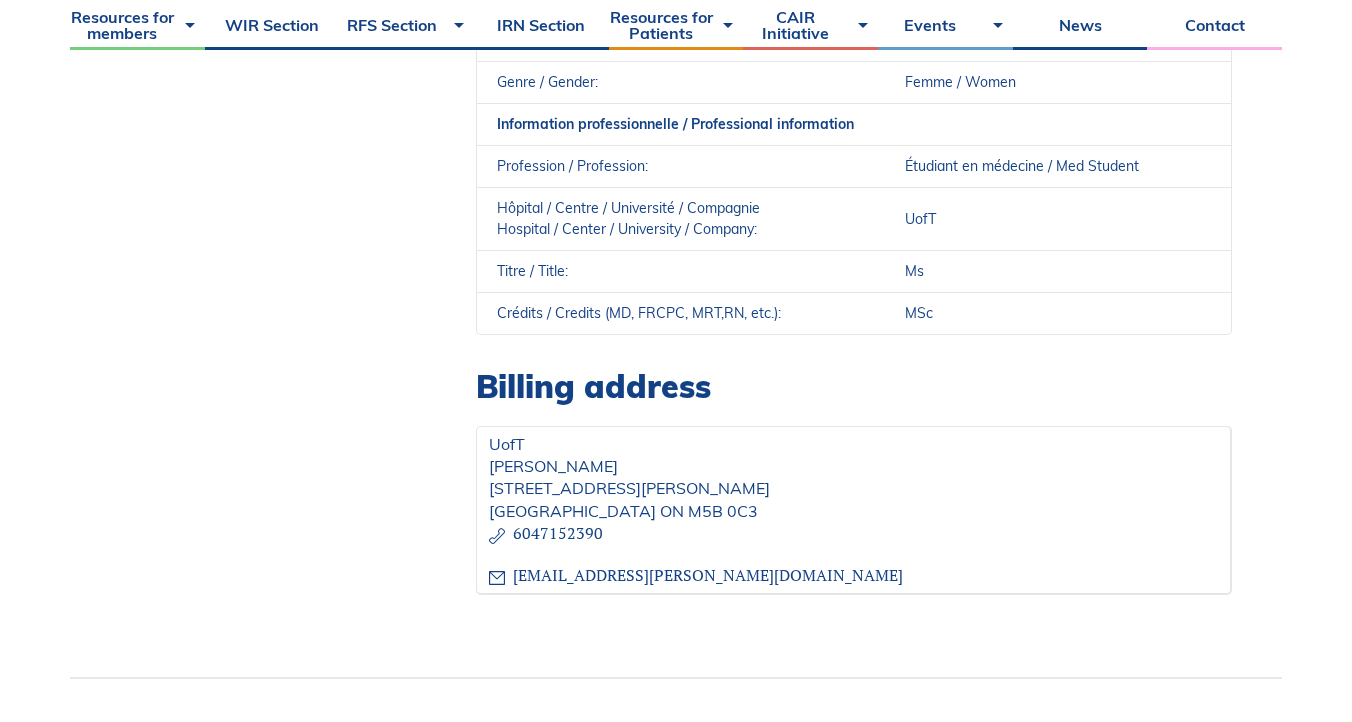scroll, scrollTop: 1065, scrollLeft: 0, axis: vertical 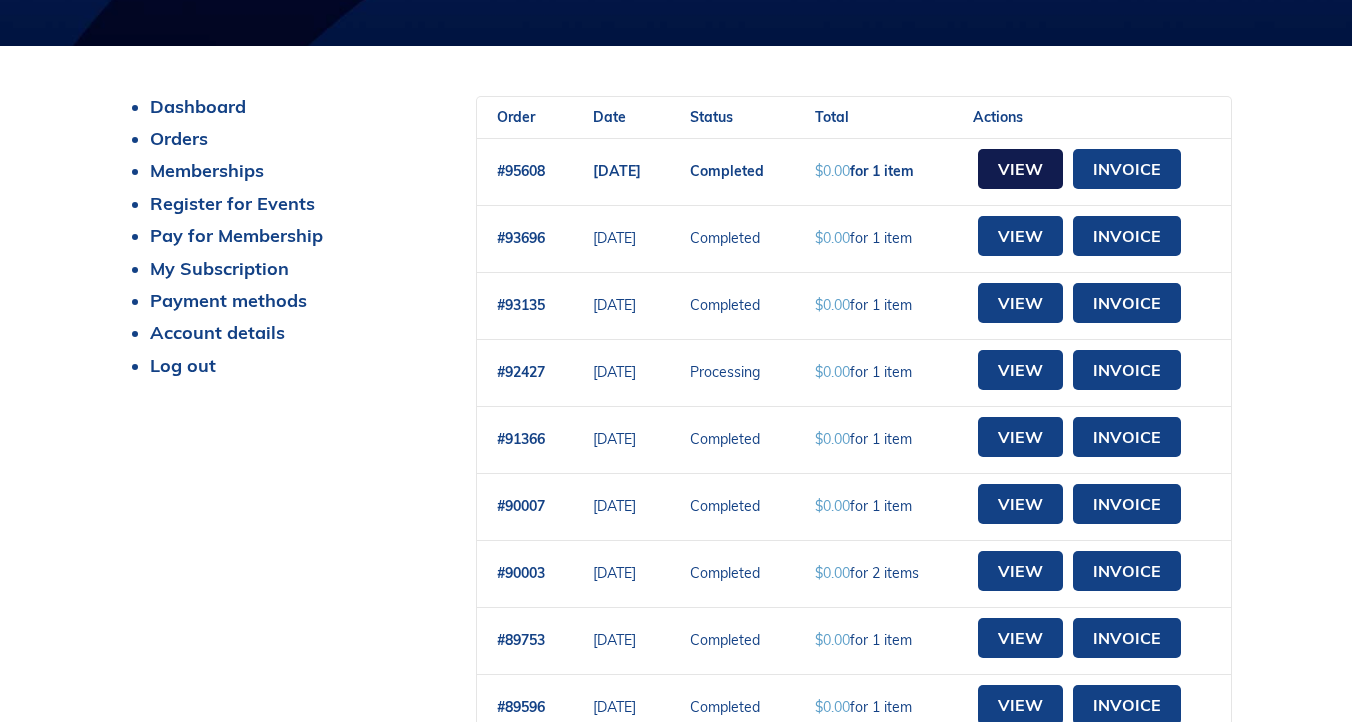 click on "View" at bounding box center [1020, 169] 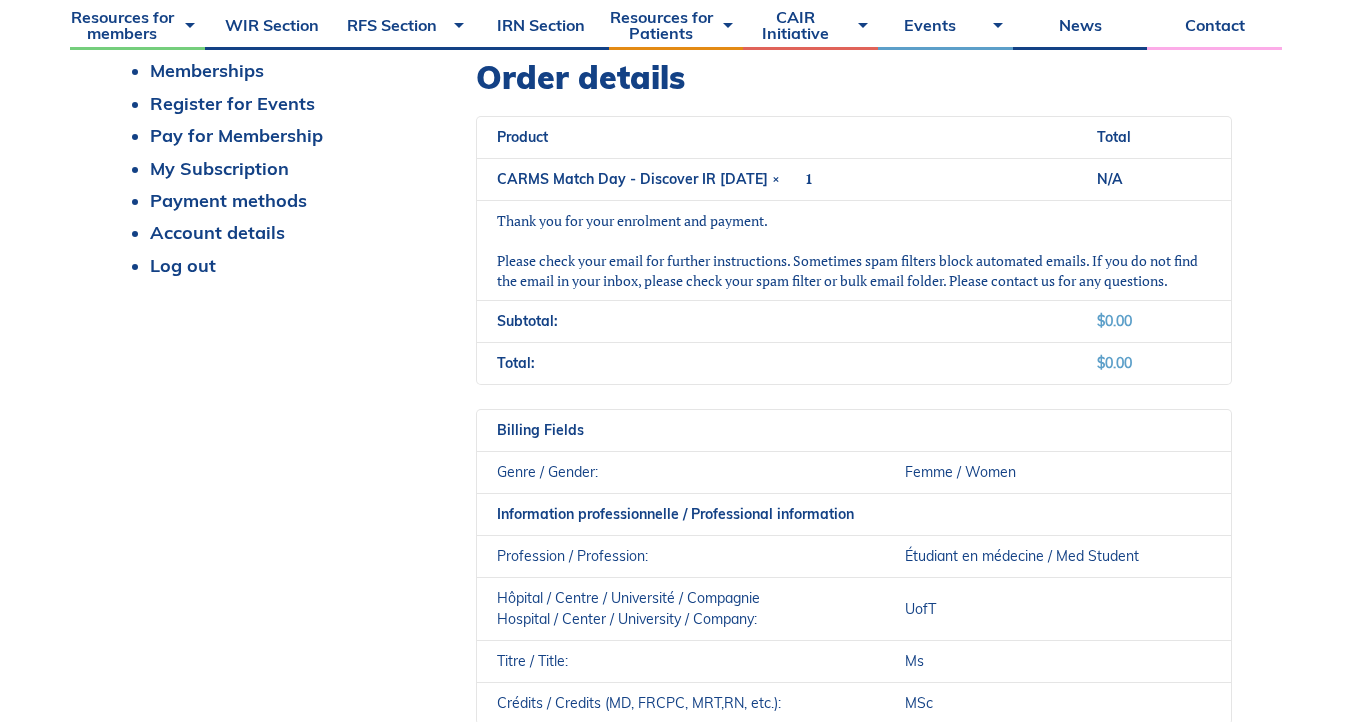 scroll, scrollTop: 640, scrollLeft: 0, axis: vertical 